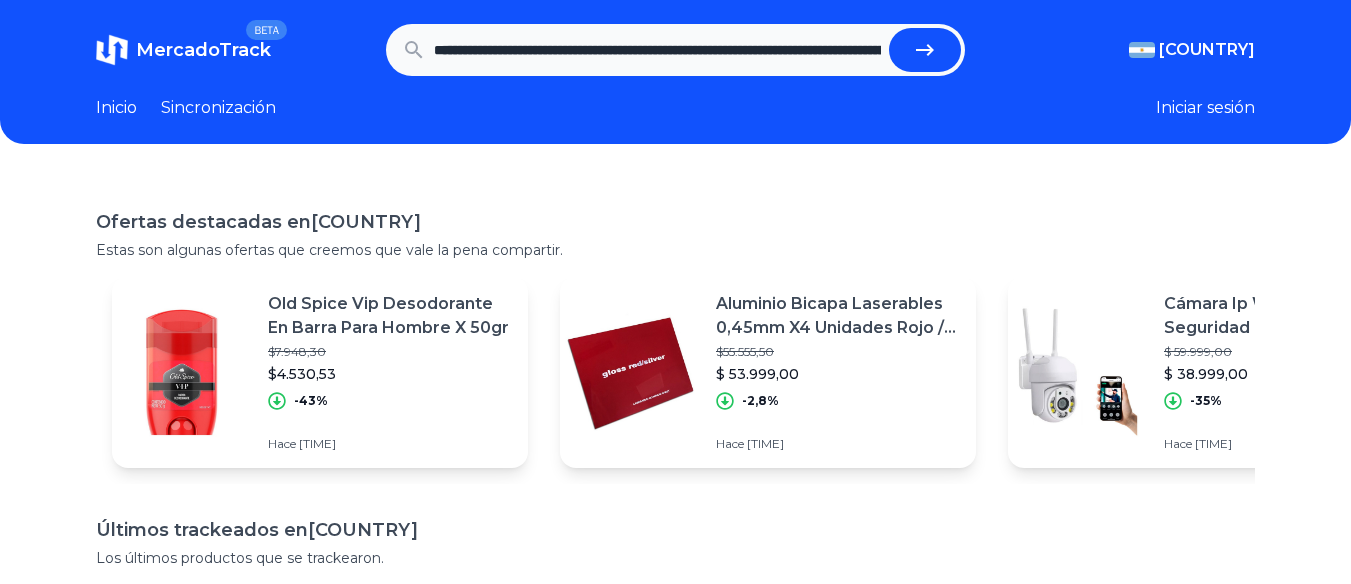 type on "**********" 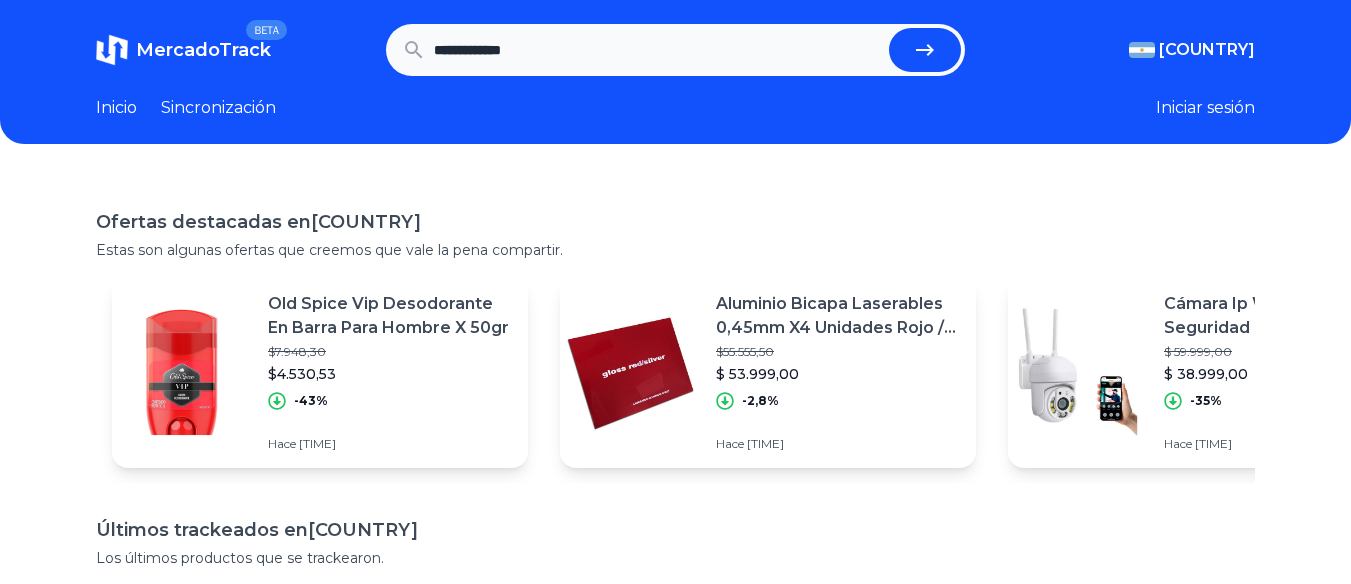 scroll, scrollTop: 0, scrollLeft: 0, axis: both 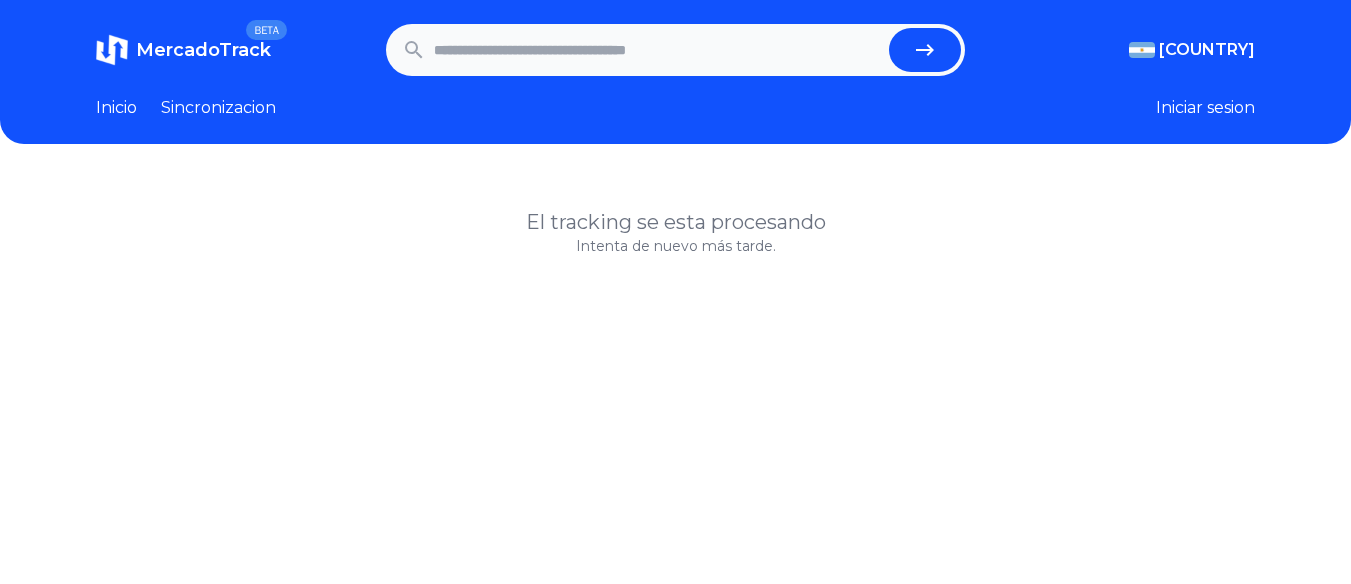 click at bounding box center (658, 50) 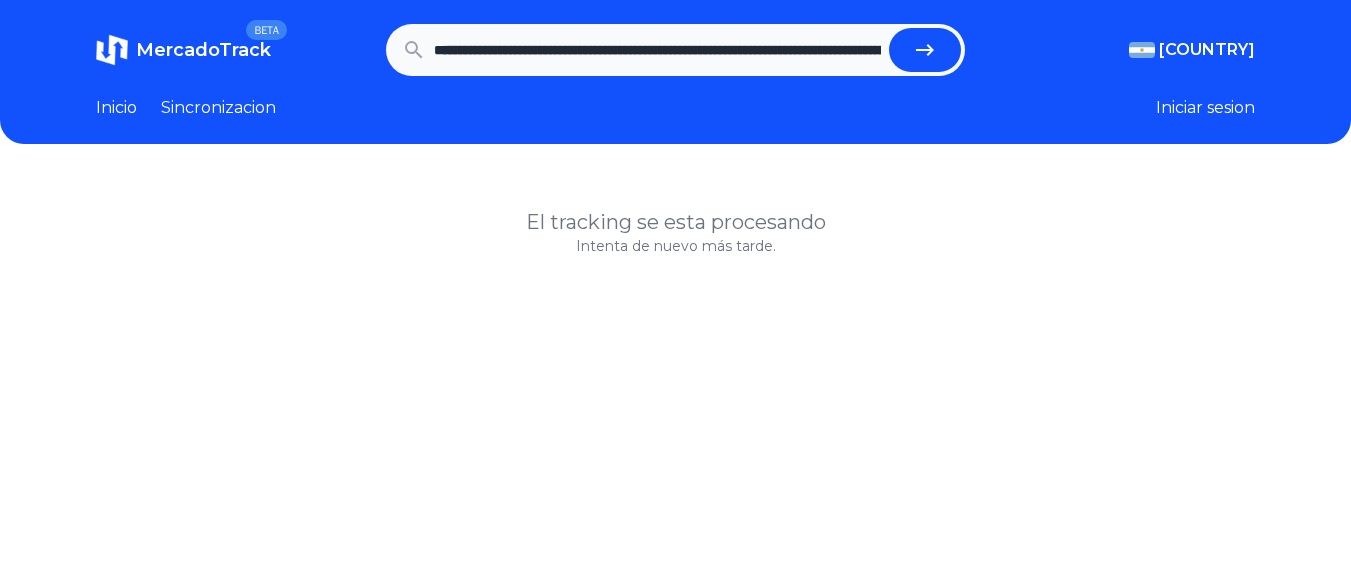scroll, scrollTop: 0, scrollLeft: 1797, axis: horizontal 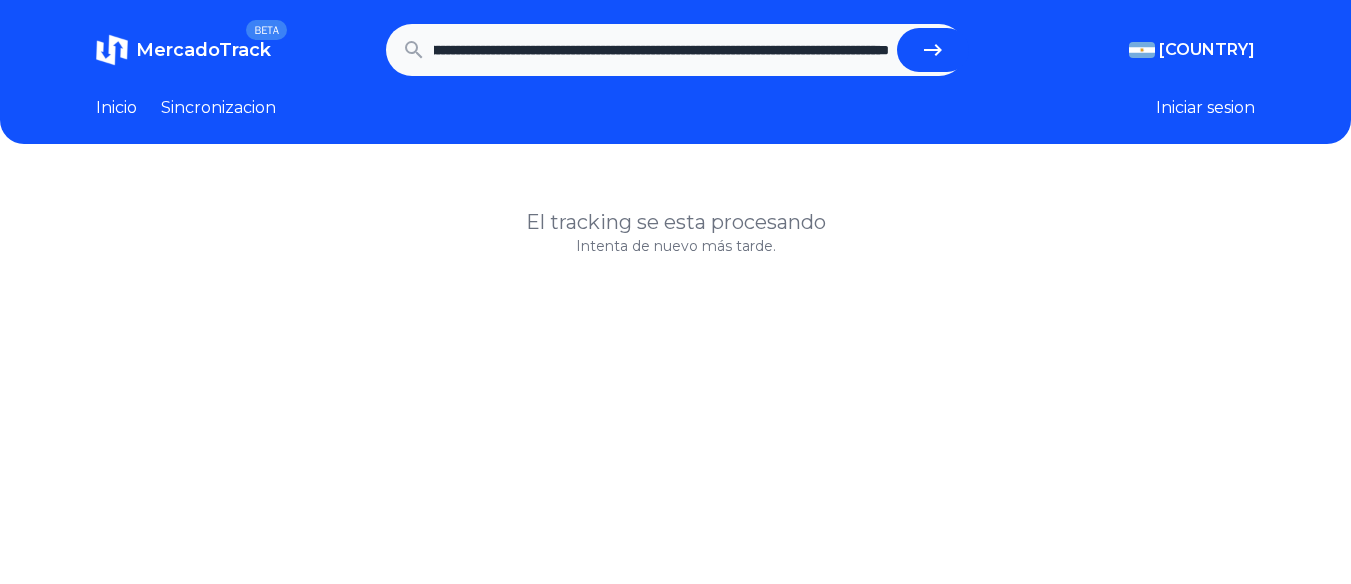 type on "**********" 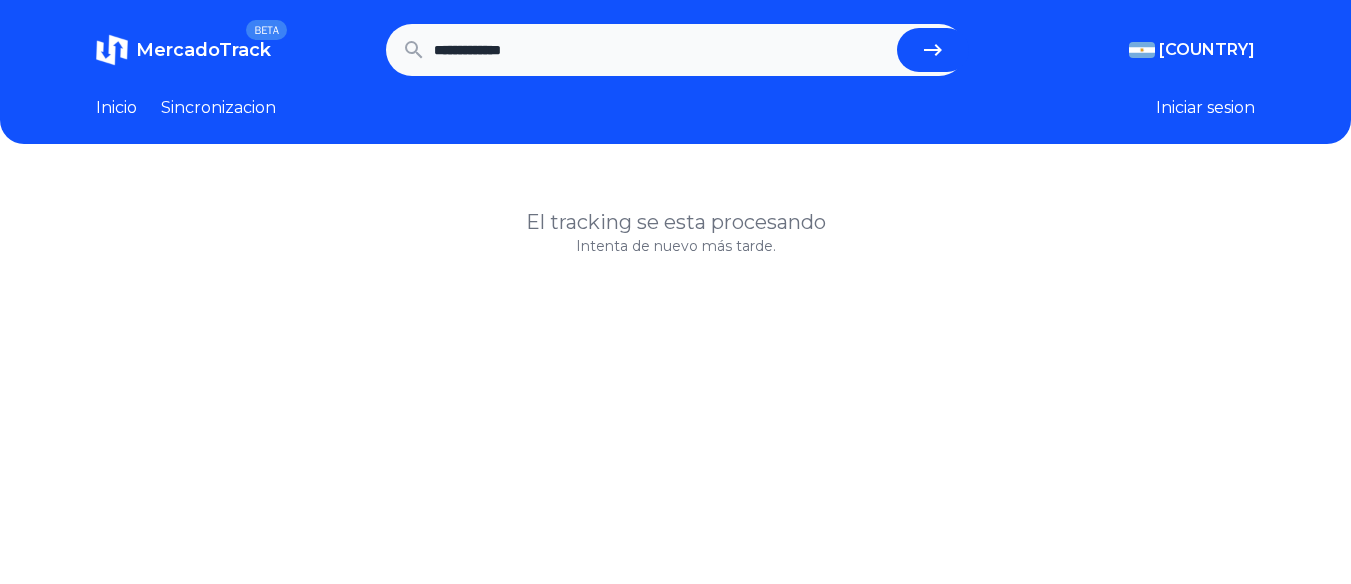 scroll, scrollTop: 0, scrollLeft: 0, axis: both 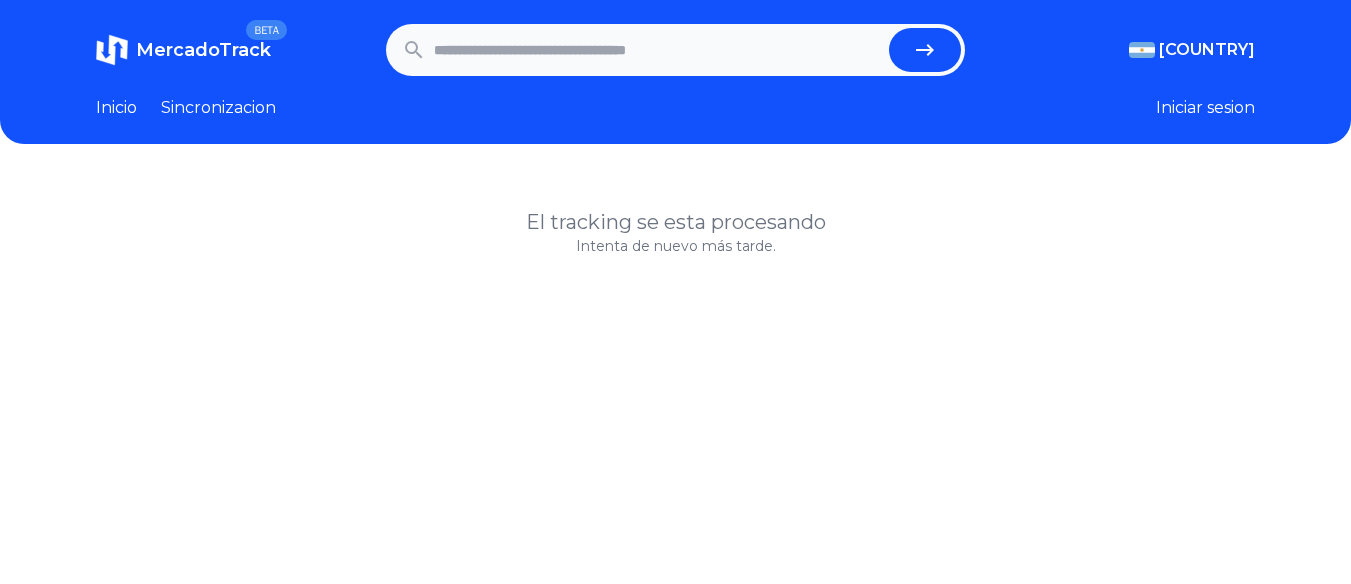 click at bounding box center [925, 50] 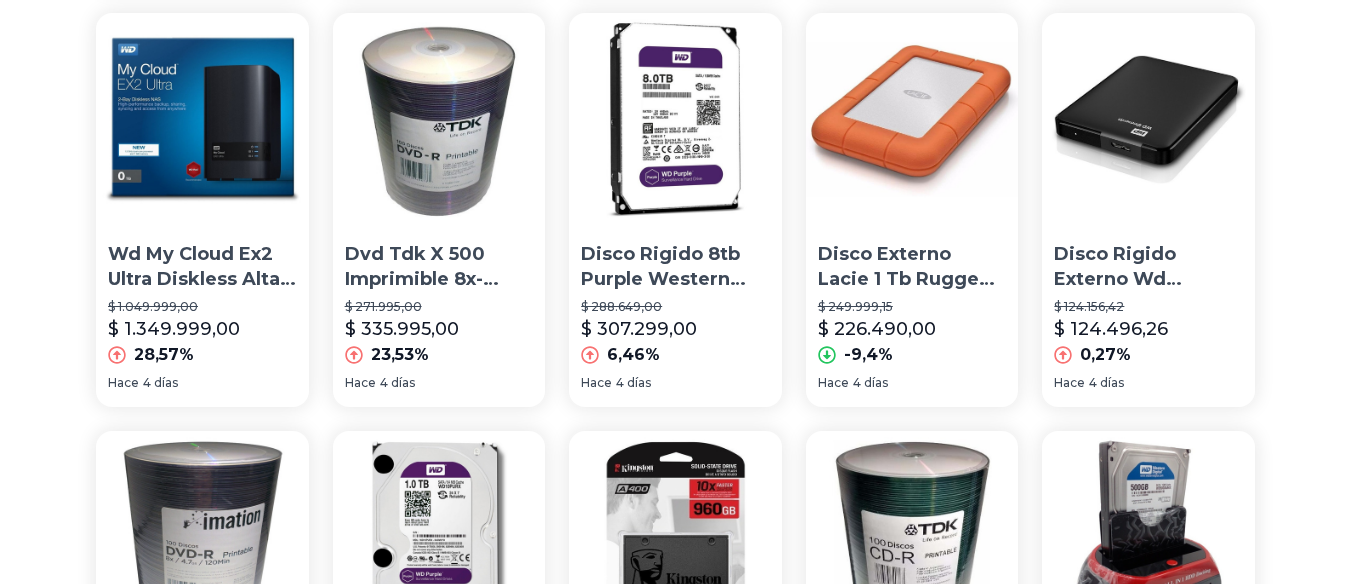 scroll, scrollTop: 1000, scrollLeft: 0, axis: vertical 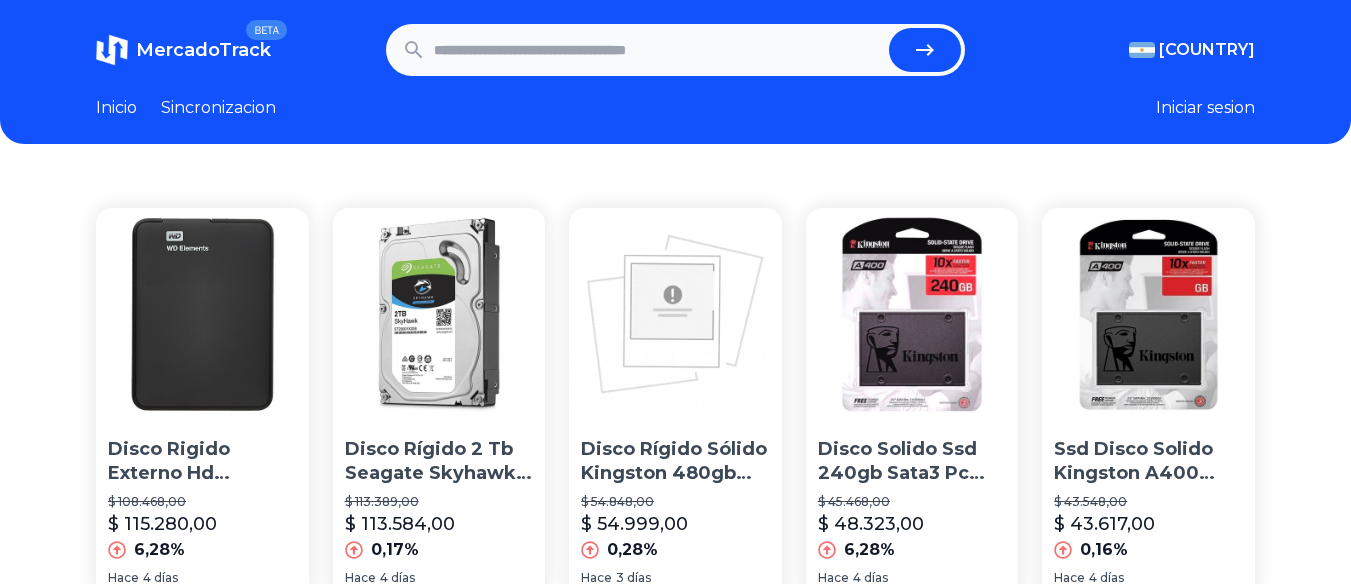 click at bounding box center [658, 50] 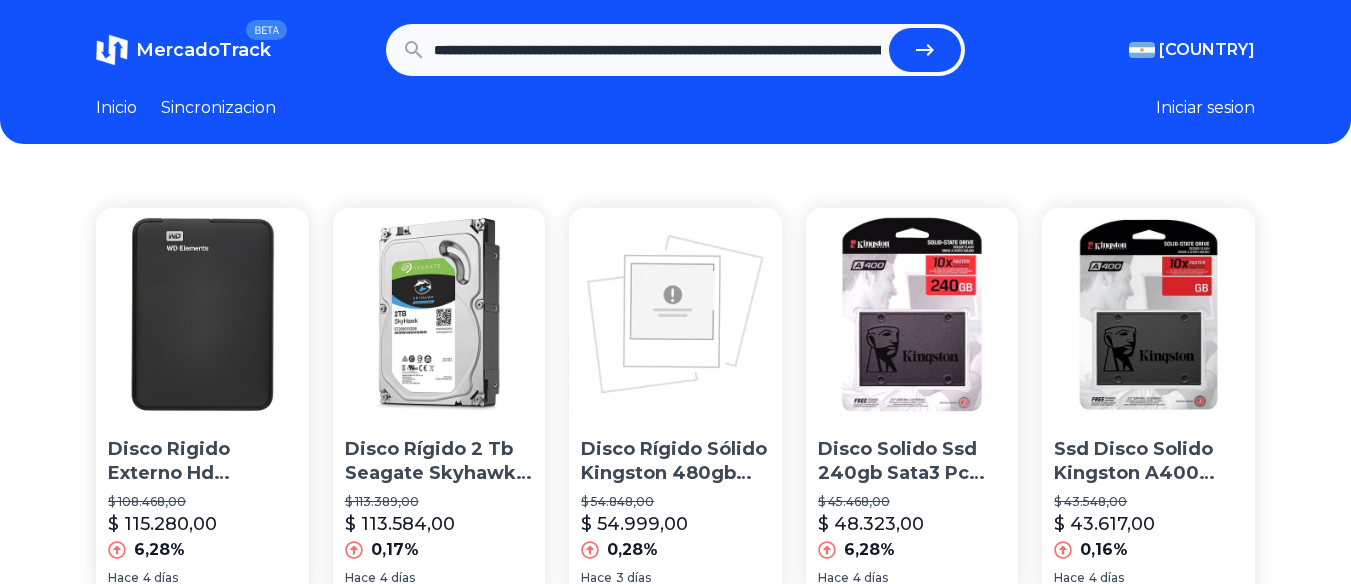 scroll, scrollTop: 0, scrollLeft: 1797, axis: horizontal 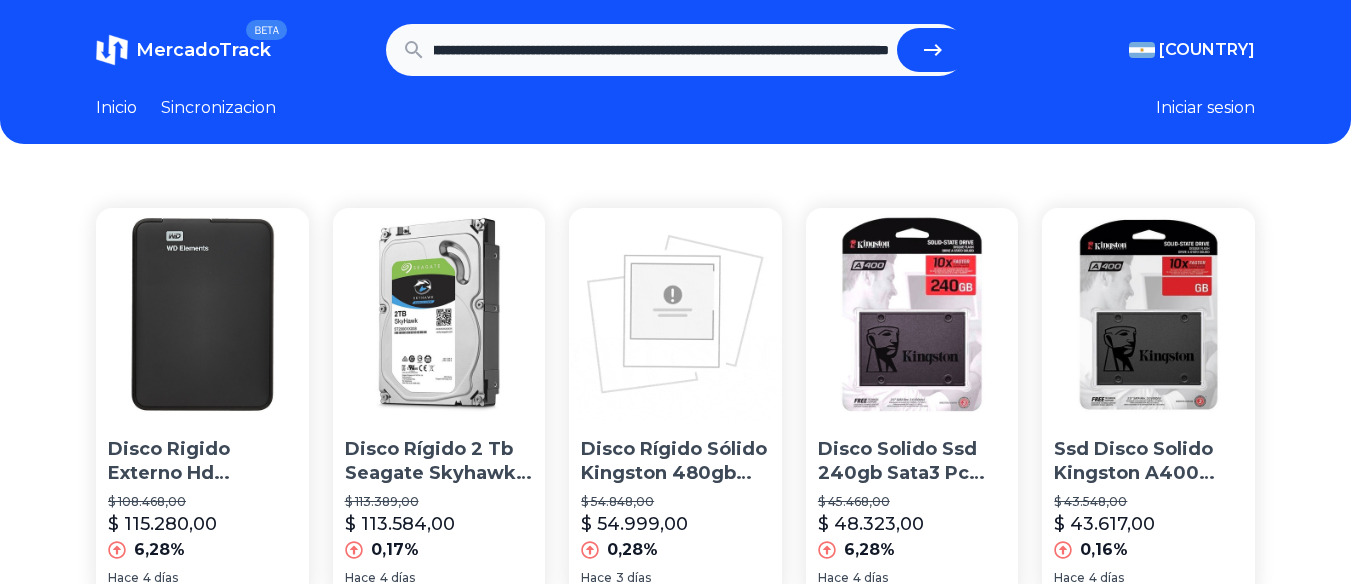 type on "**********" 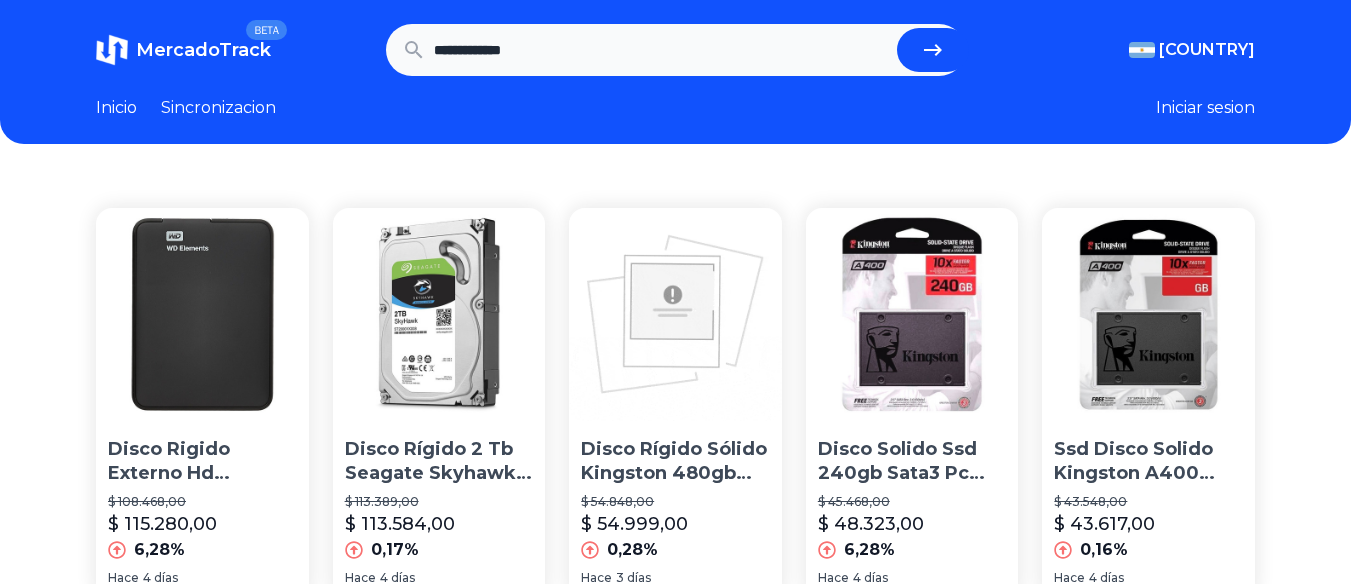 scroll, scrollTop: 0, scrollLeft: 0, axis: both 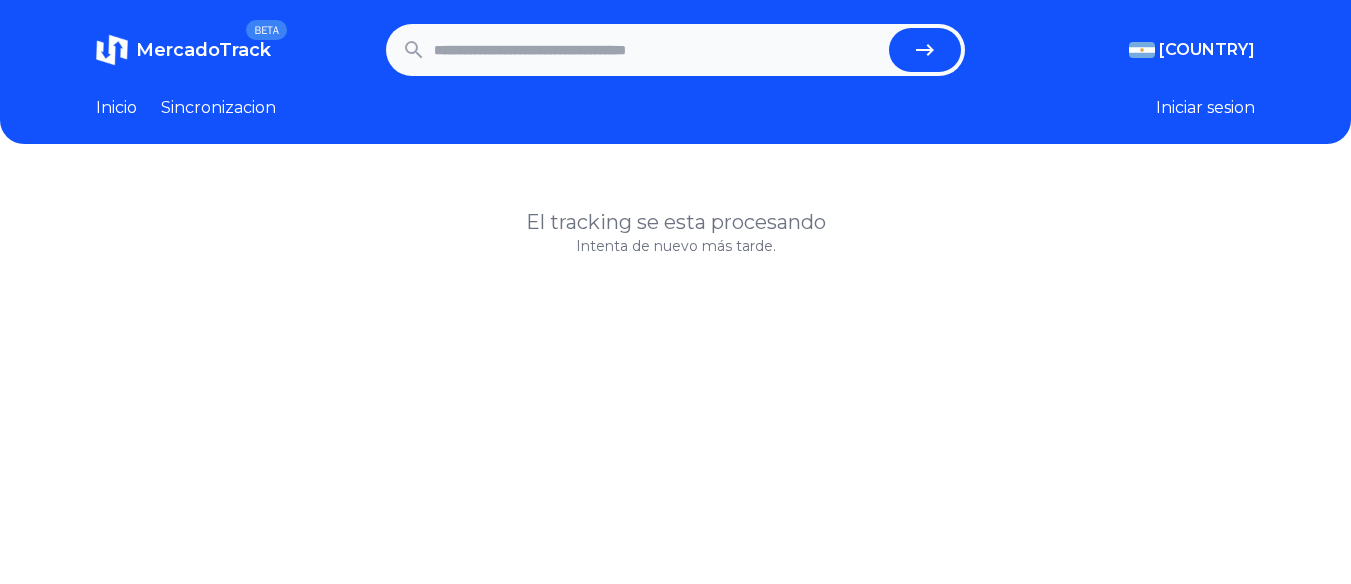 click on "Inicio" at bounding box center [116, 108] 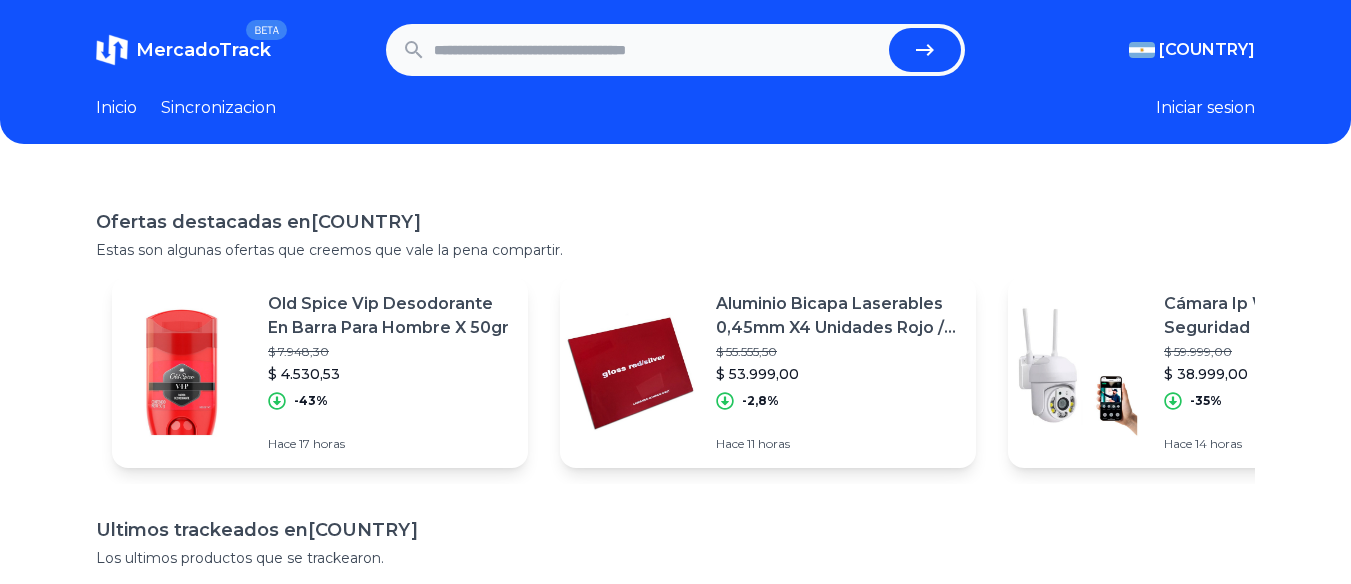 click at bounding box center (658, 50) 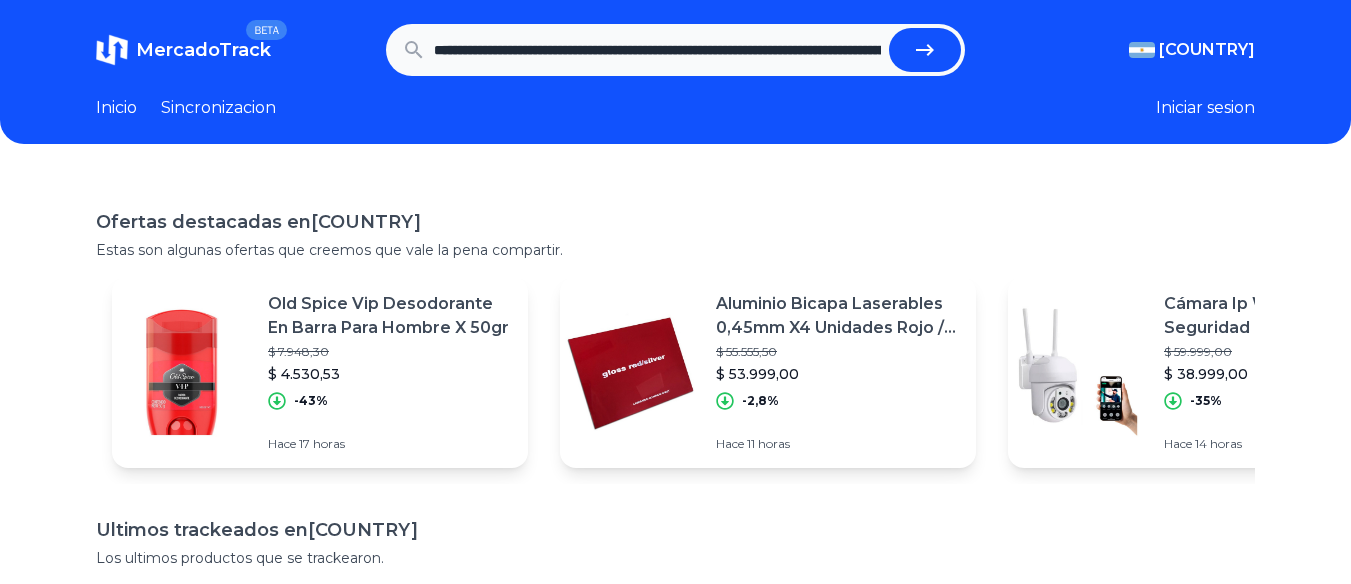 scroll, scrollTop: 0, scrollLeft: 1797, axis: horizontal 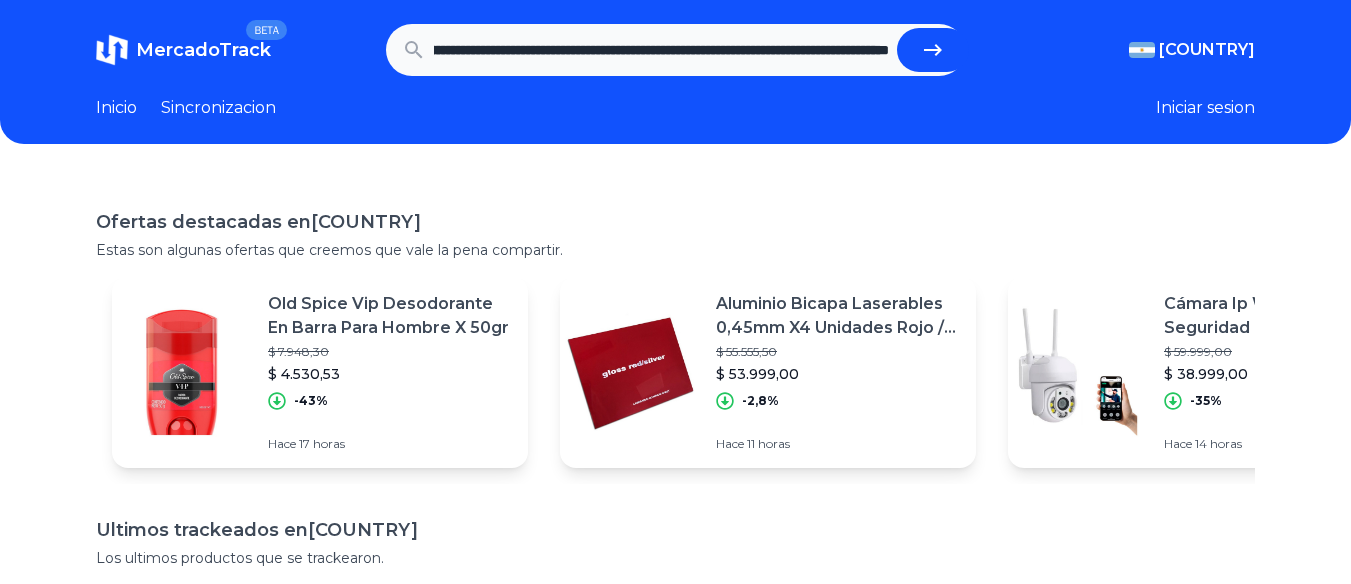 type on "**********" 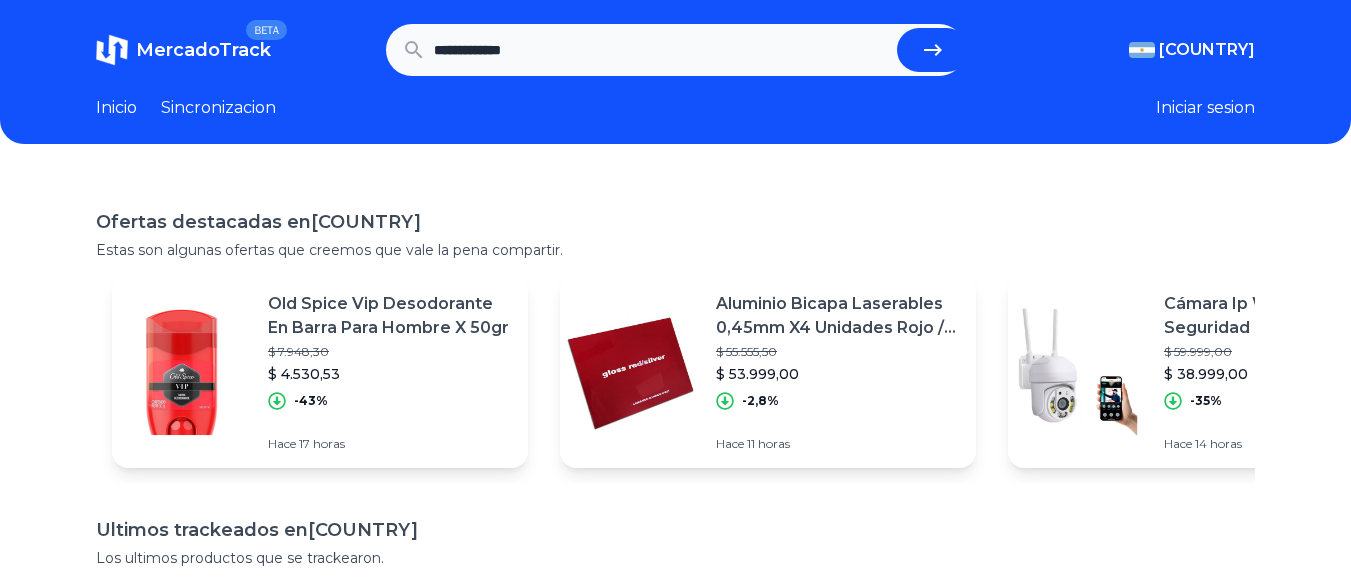 scroll, scrollTop: 0, scrollLeft: 0, axis: both 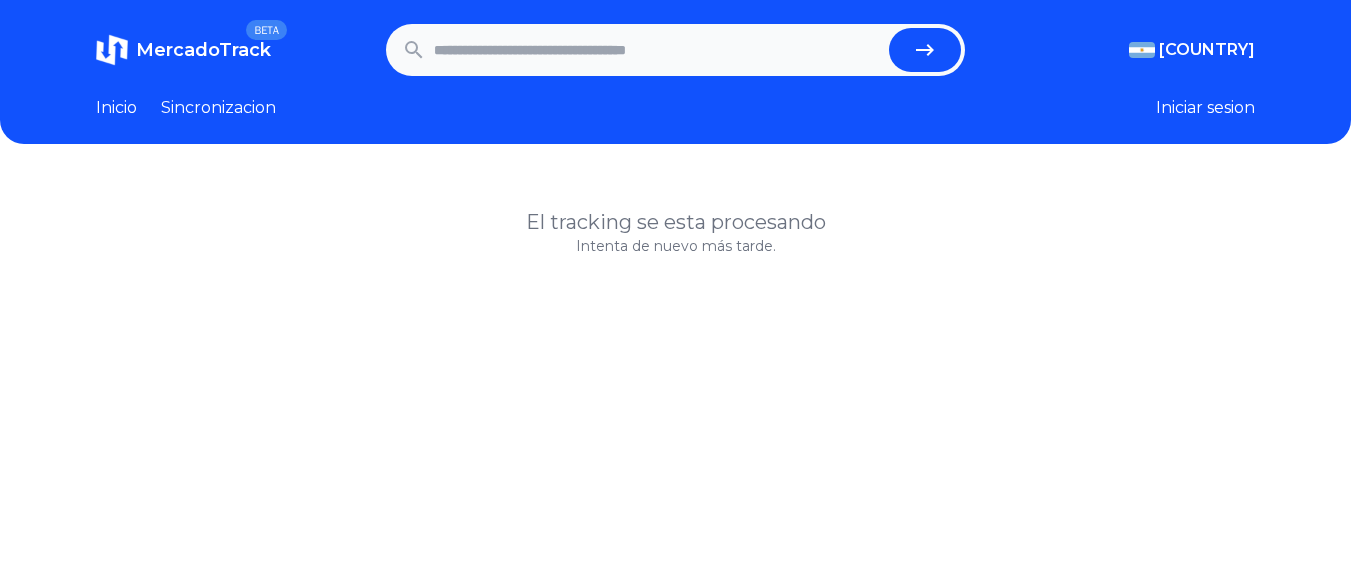 click at bounding box center [658, 50] 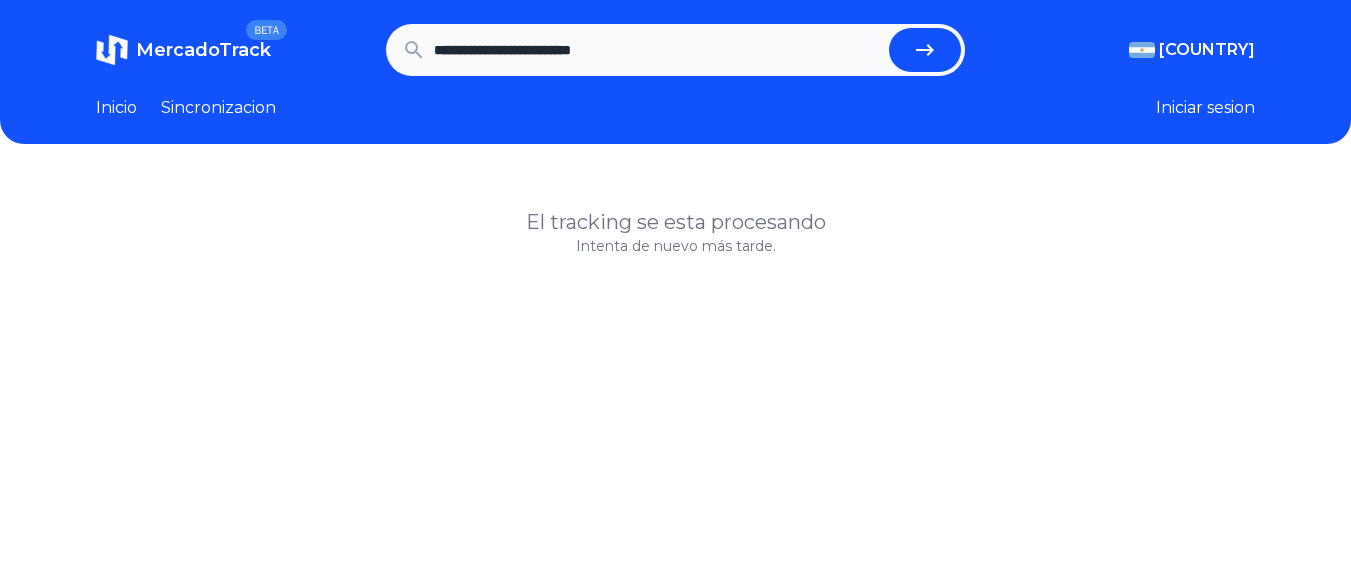 type on "**********" 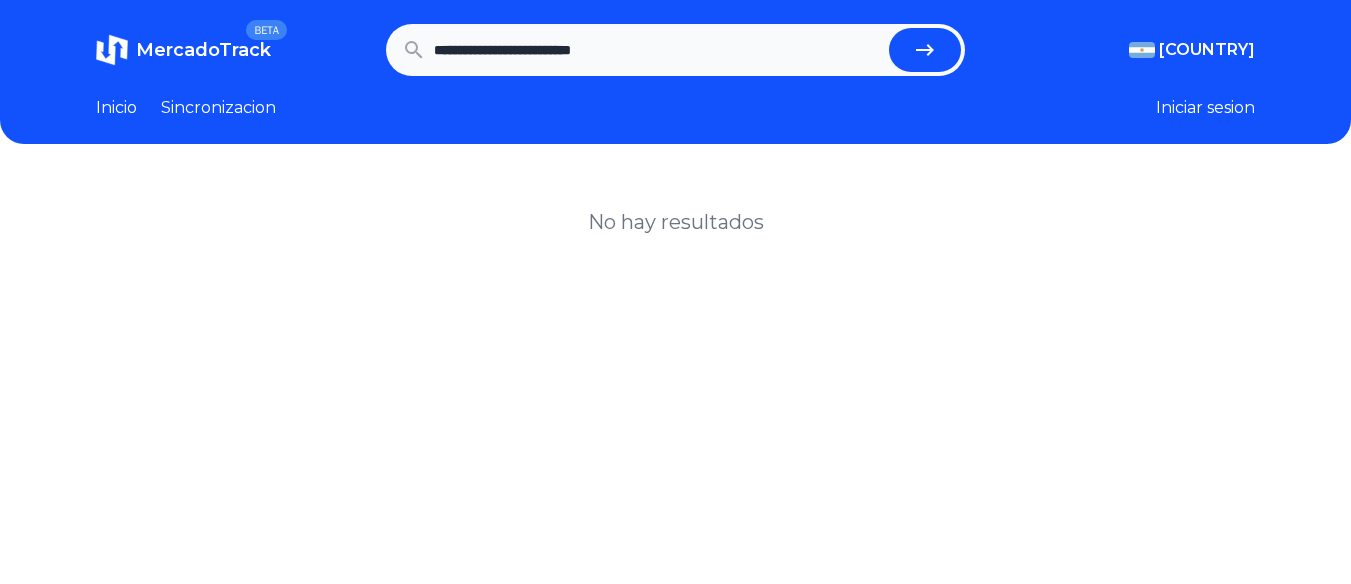 scroll, scrollTop: 0, scrollLeft: 0, axis: both 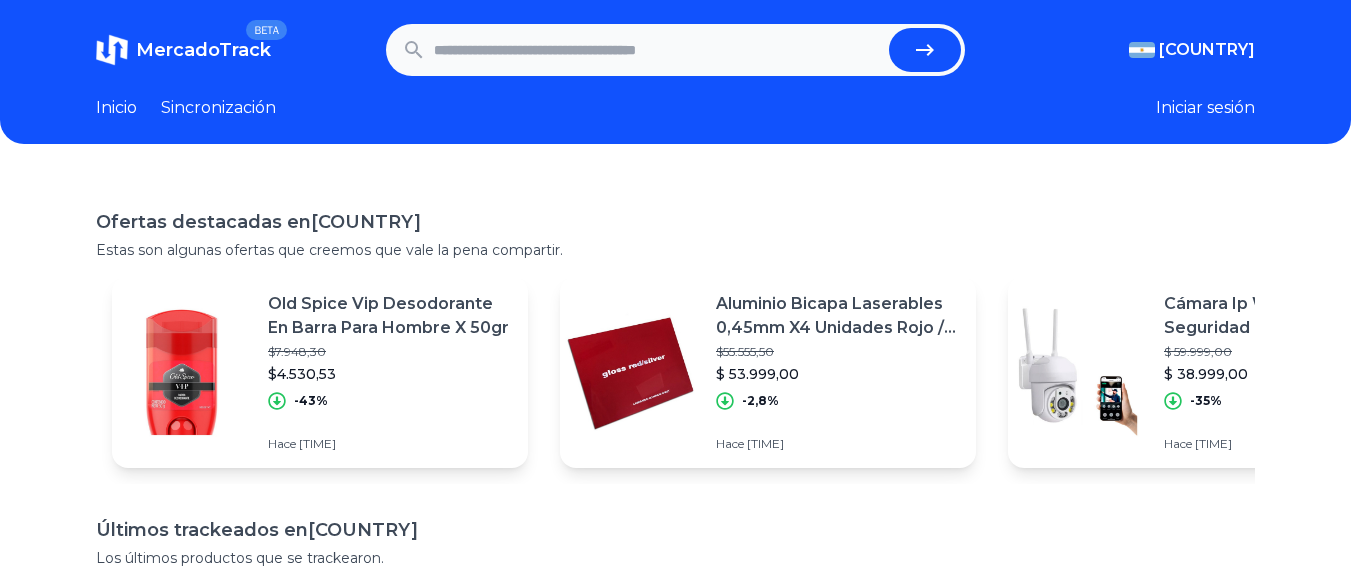 click at bounding box center (658, 50) 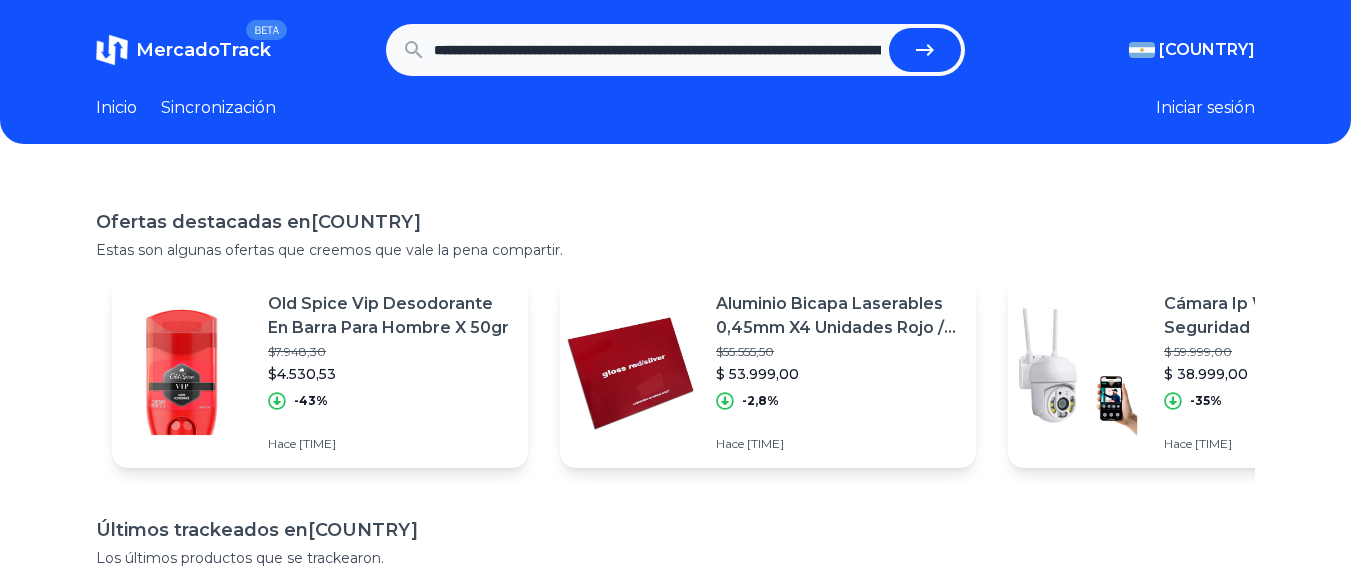 scroll, scrollTop: 0, scrollLeft: 1797, axis: horizontal 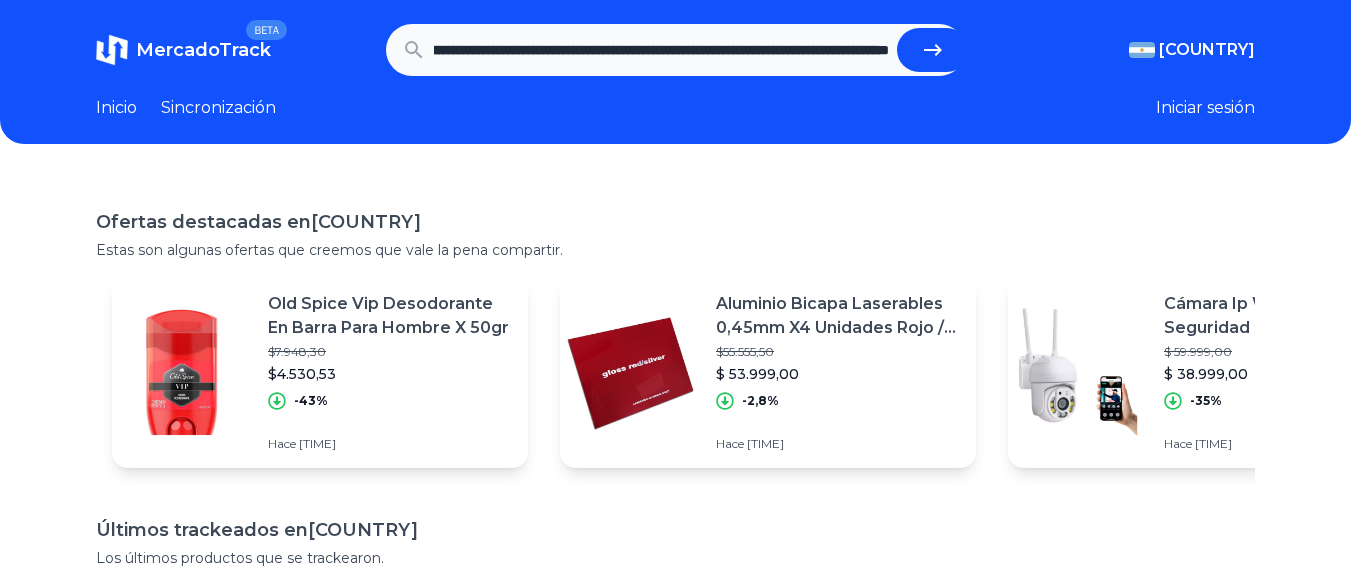 type on "**********" 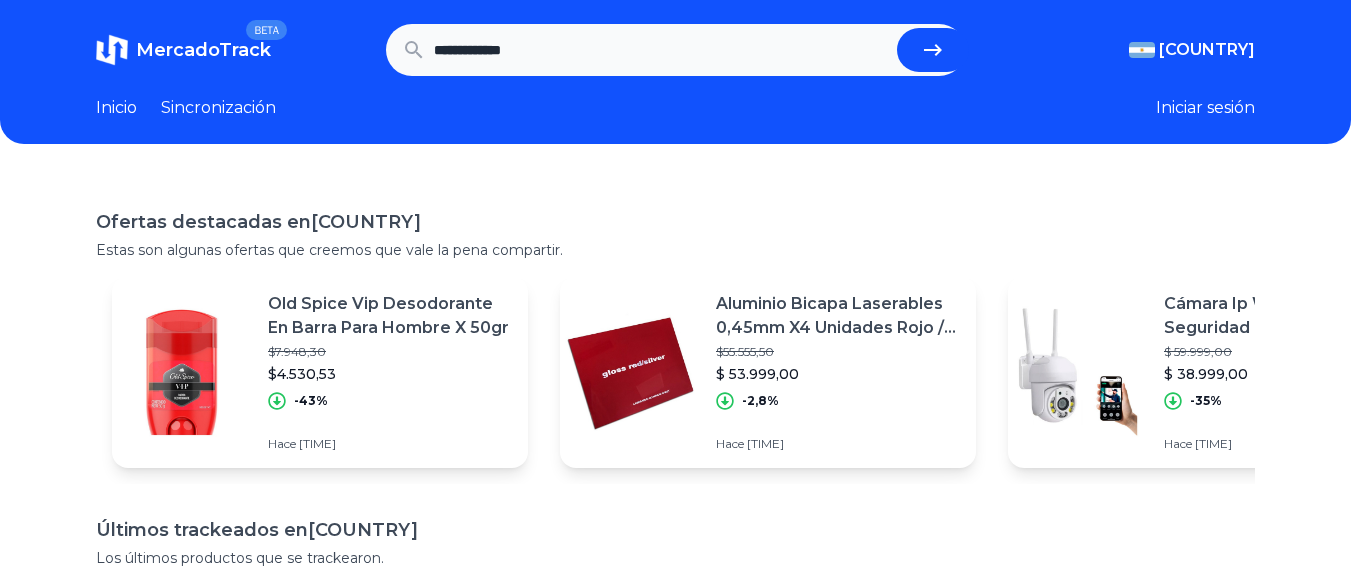 scroll, scrollTop: 0, scrollLeft: 0, axis: both 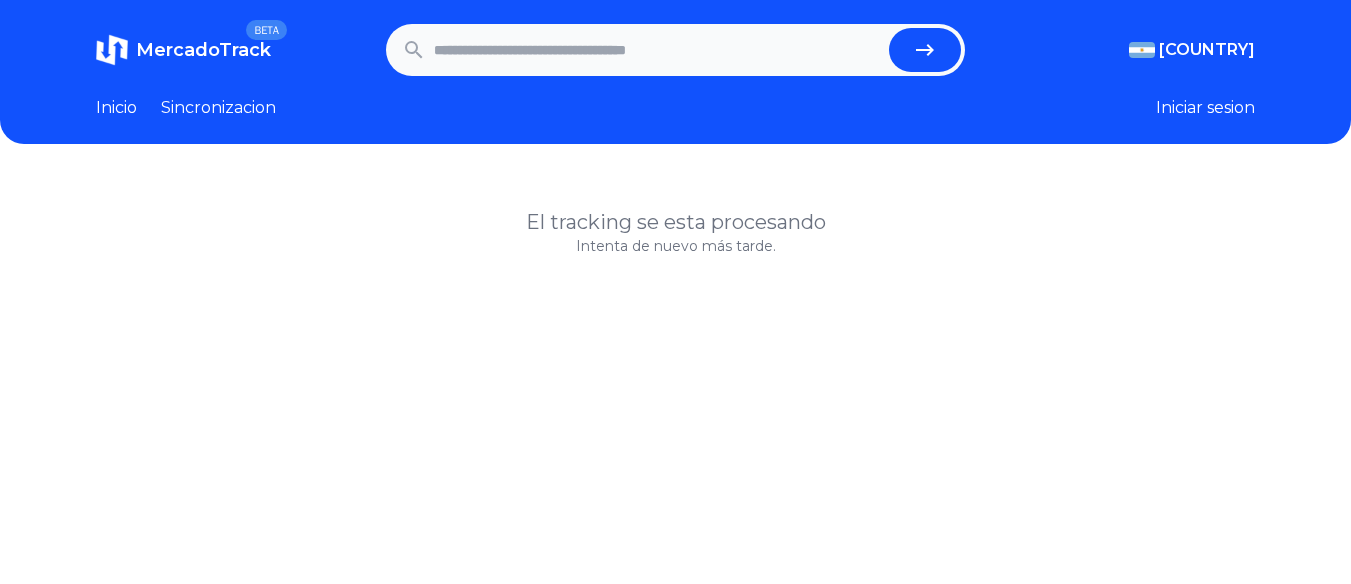 click on "Iniciar sesion" at bounding box center (1205, 108) 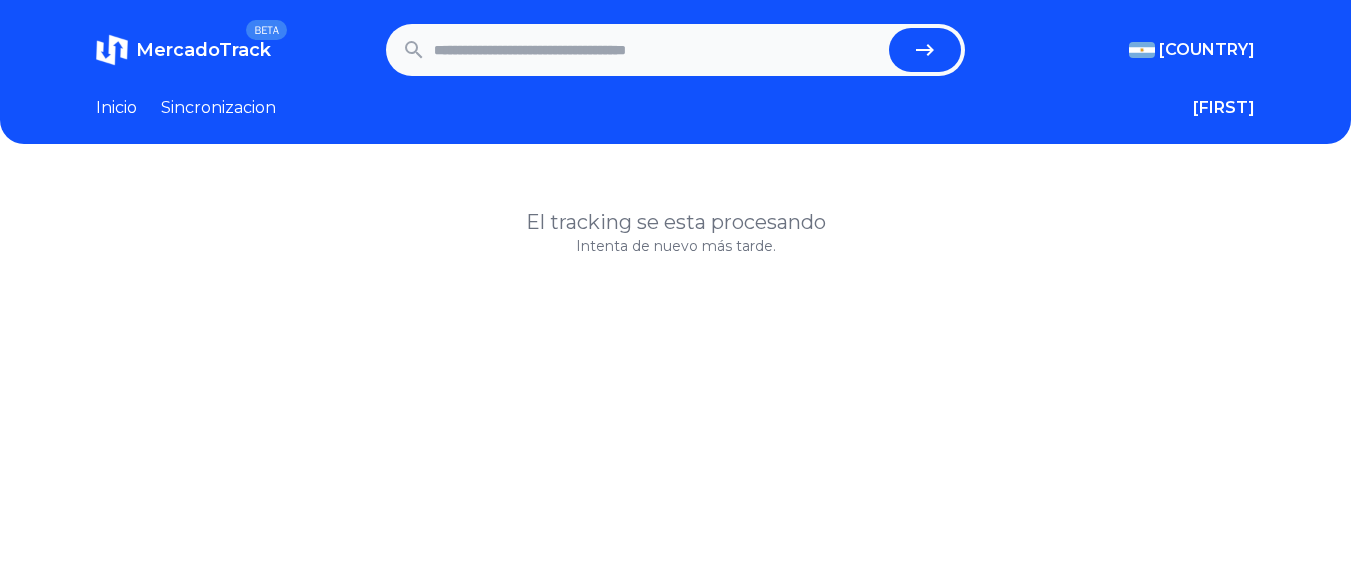 scroll, scrollTop: 0, scrollLeft: 0, axis: both 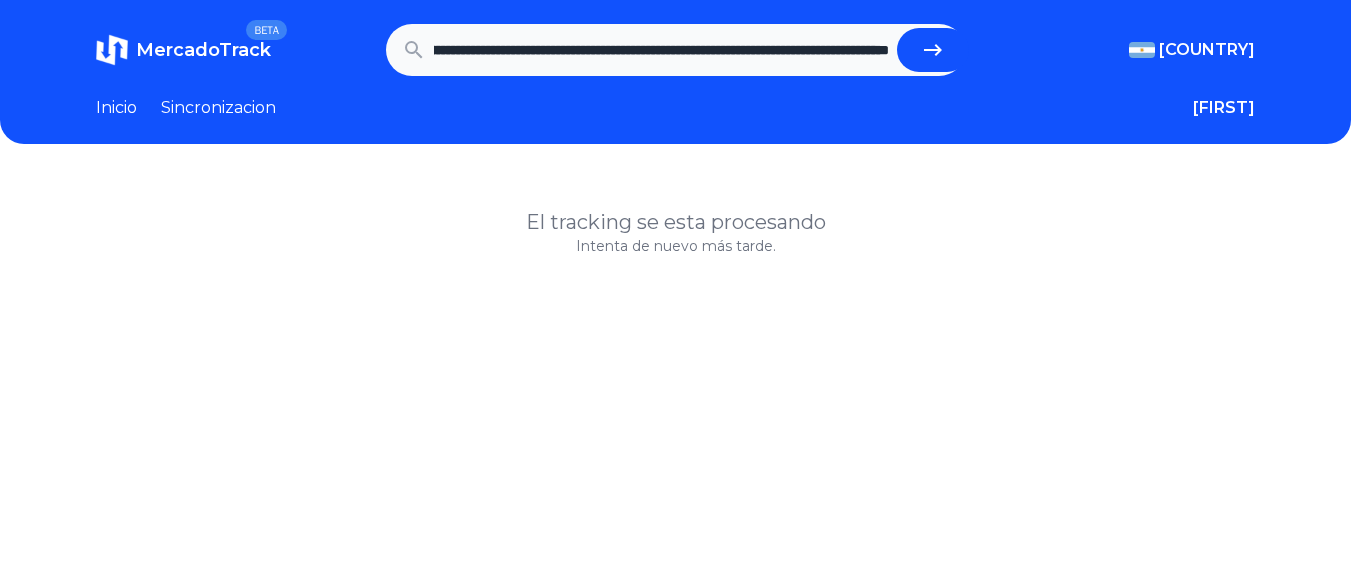 type on "**********" 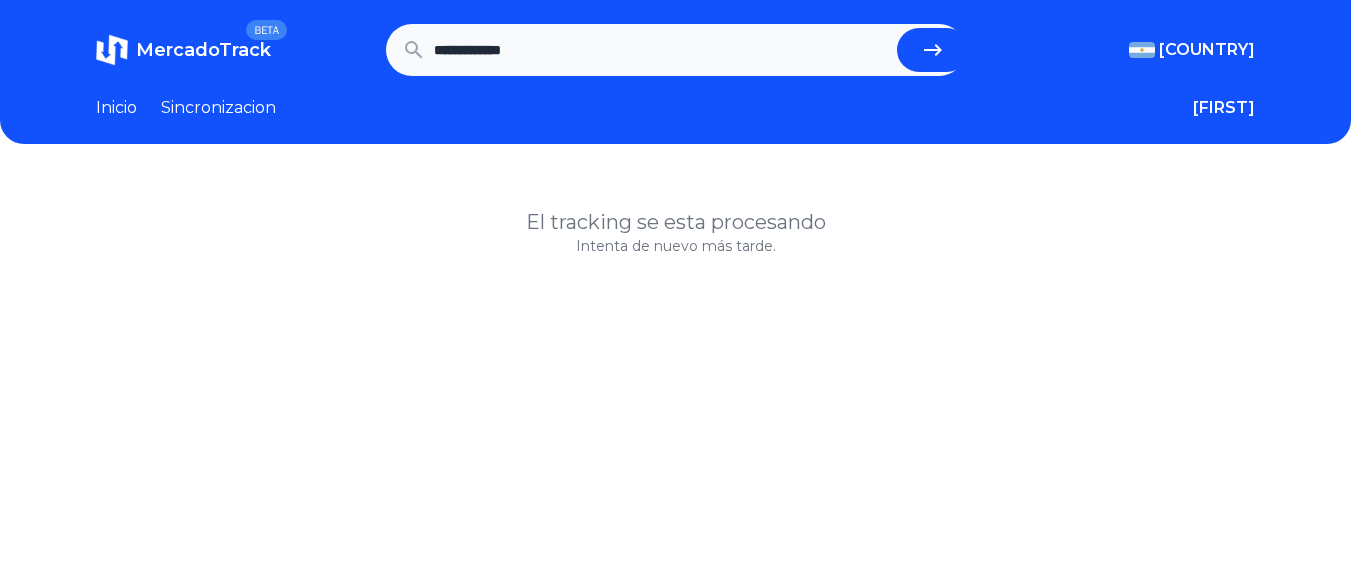 scroll, scrollTop: 0, scrollLeft: 0, axis: both 